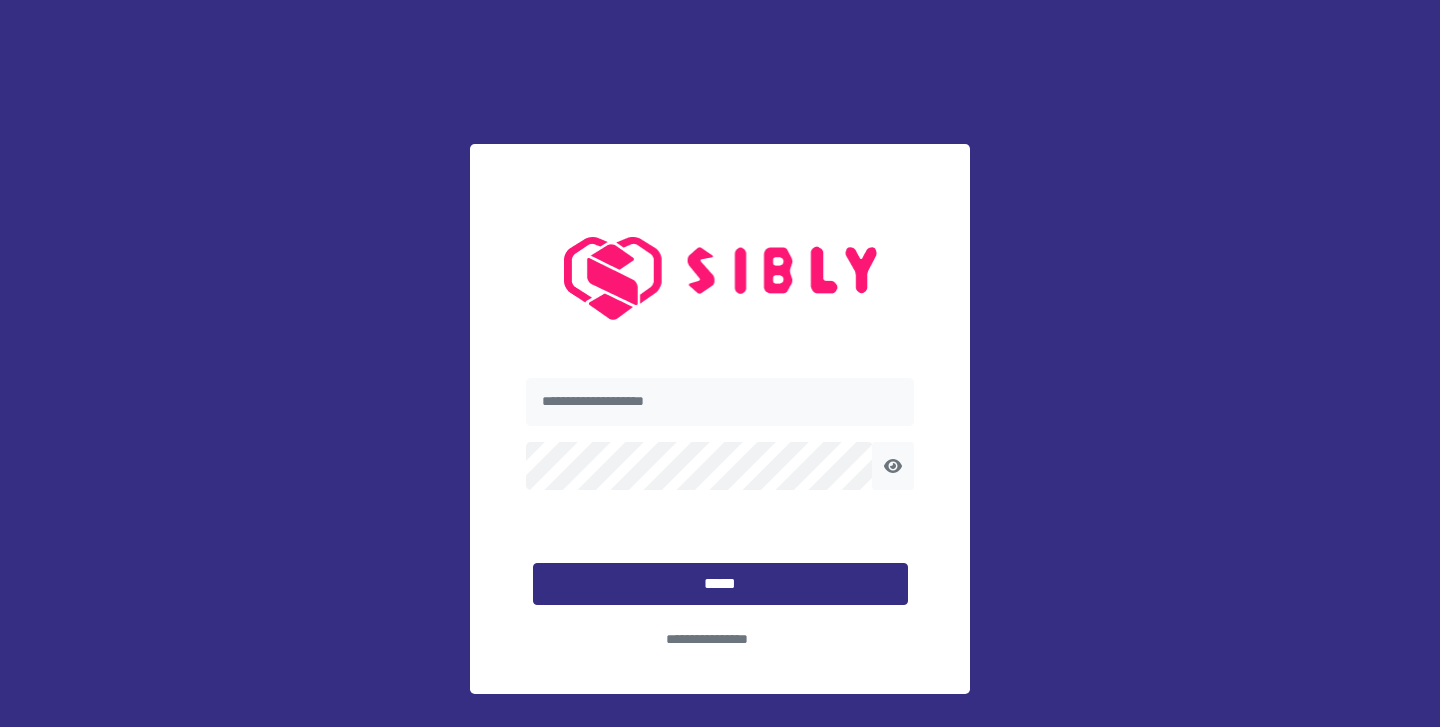scroll, scrollTop: 0, scrollLeft: 0, axis: both 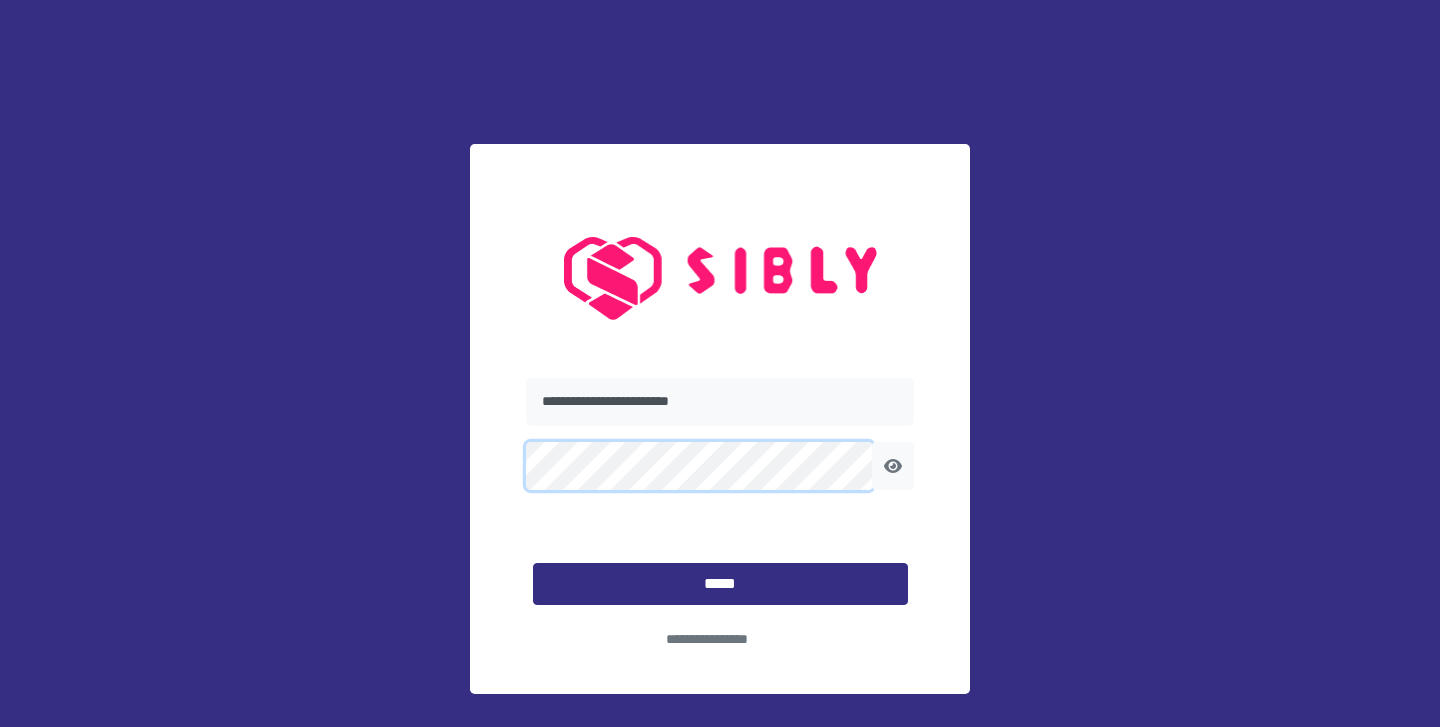click on "*****" at bounding box center [720, 584] 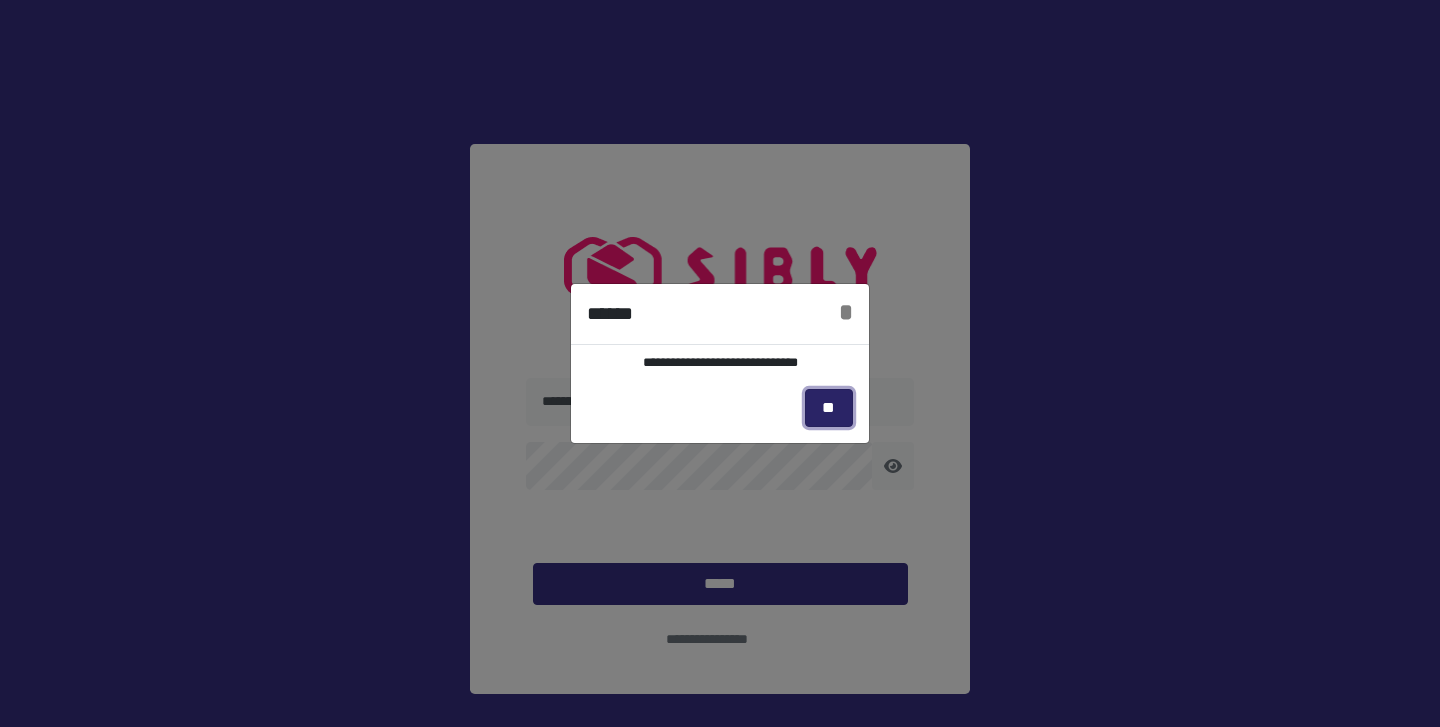 click on "**" at bounding box center (829, 408) 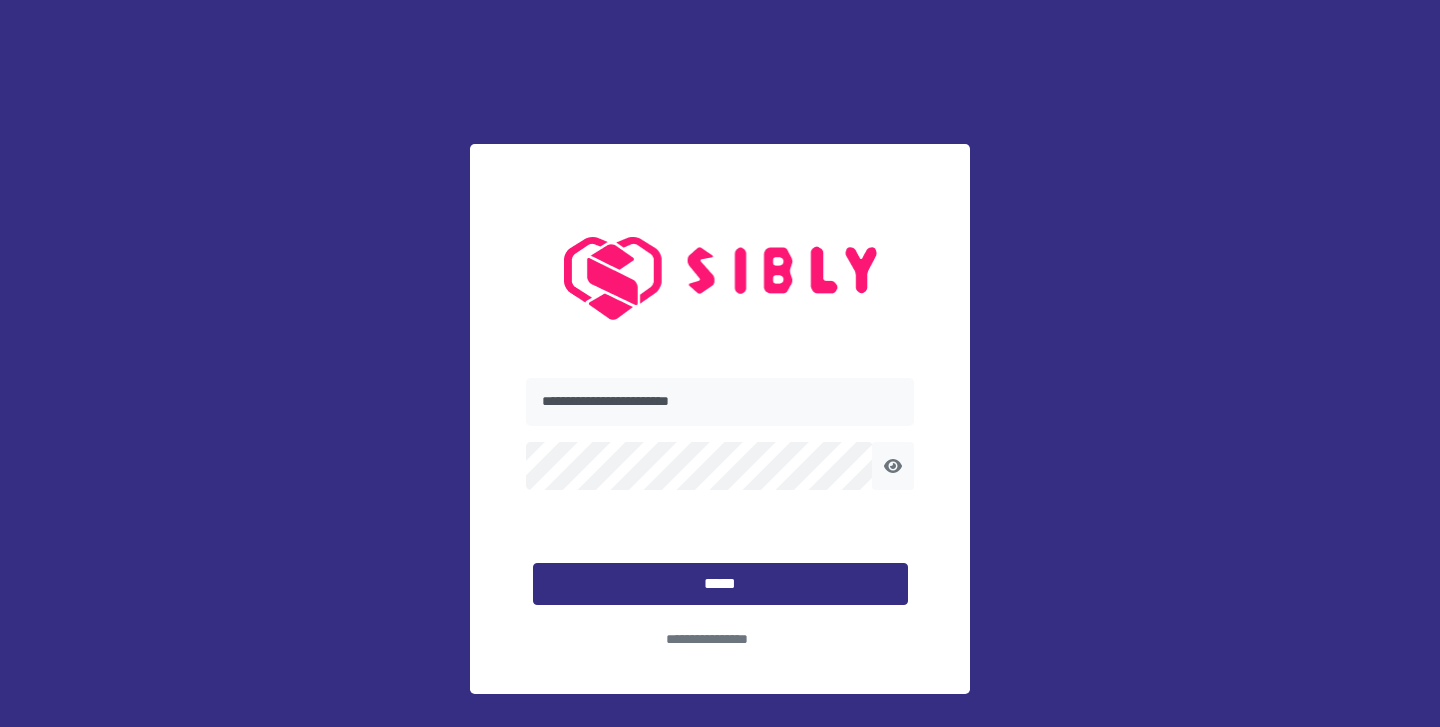 click at bounding box center [893, 466] 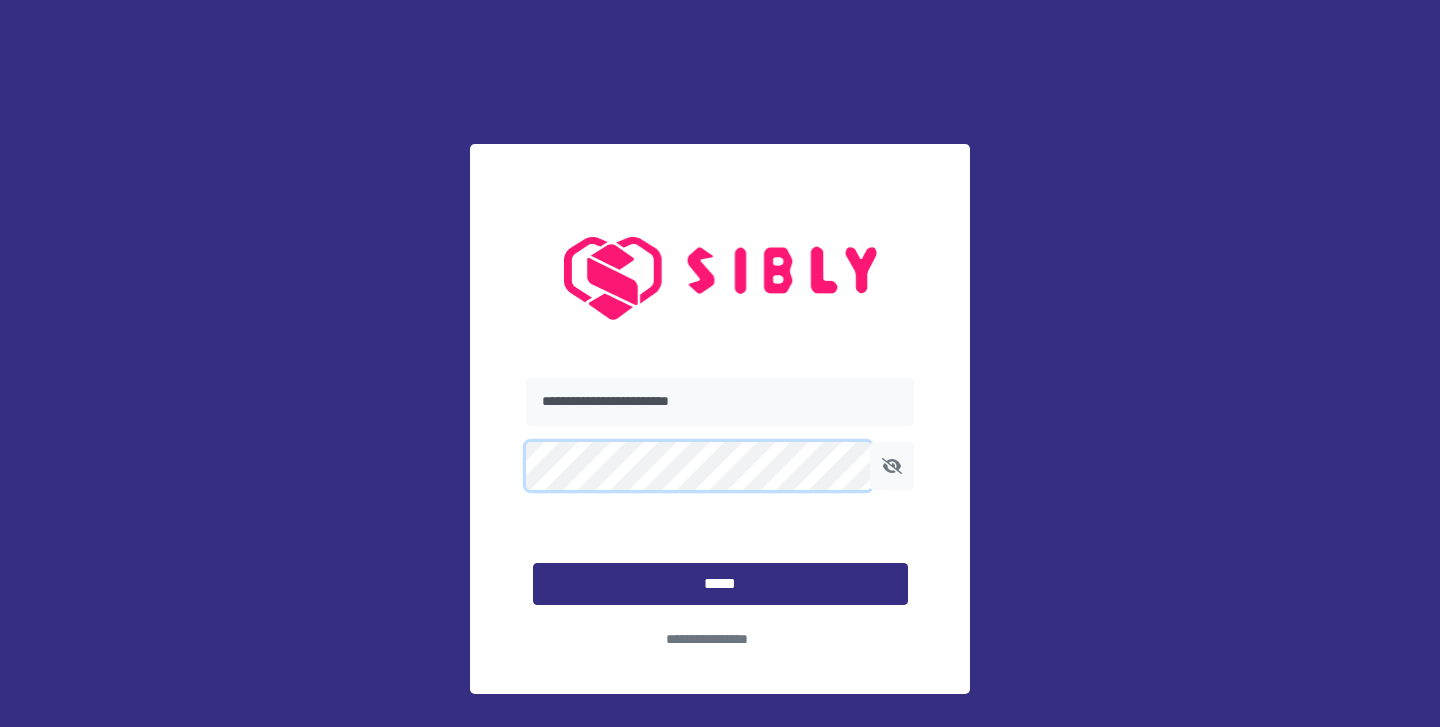 click on "*****" at bounding box center [720, 584] 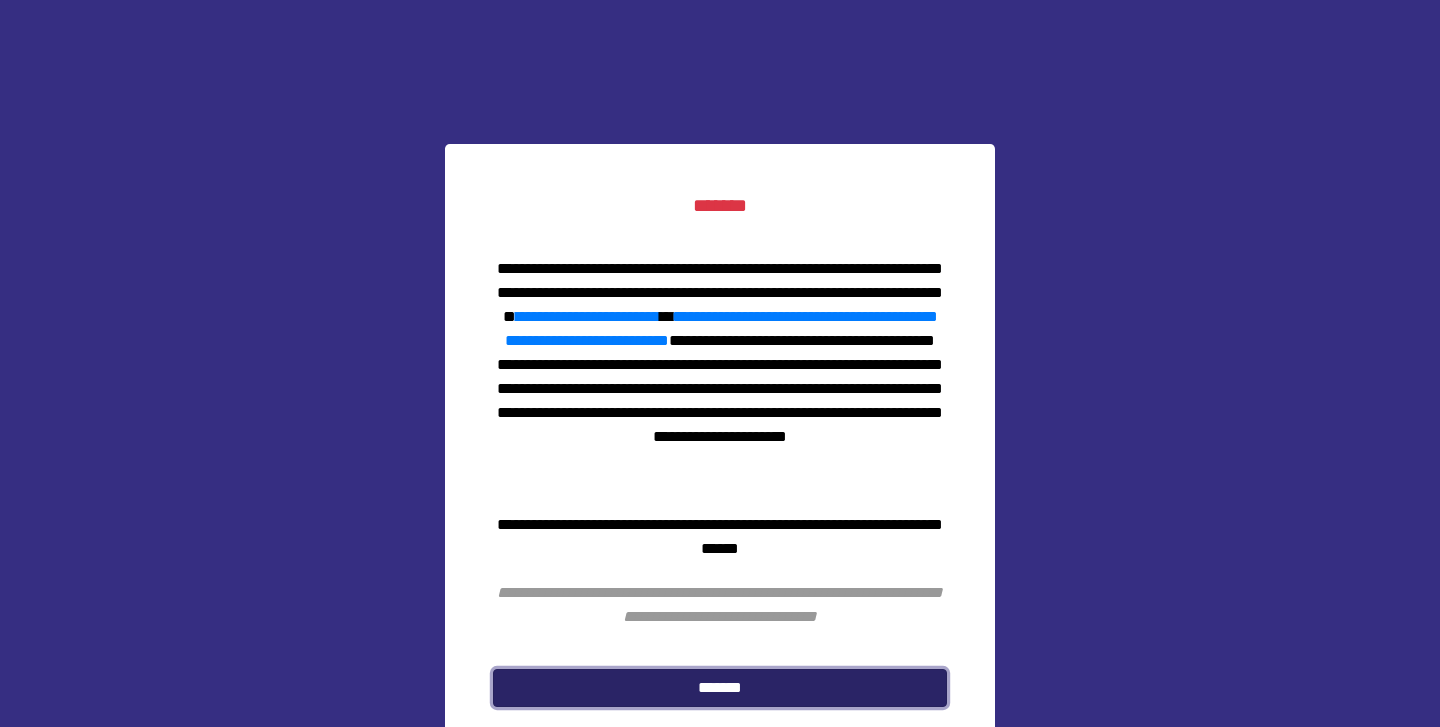 click on "*******" at bounding box center (720, 688) 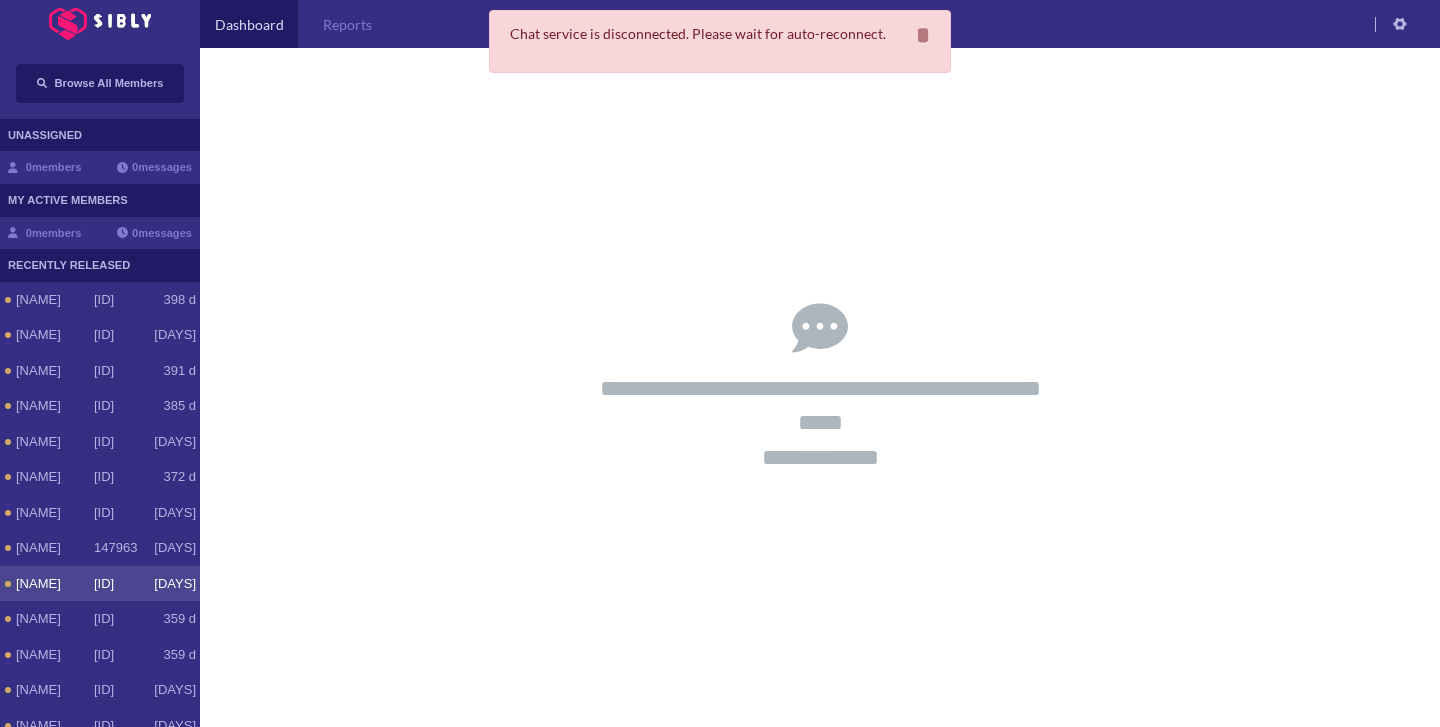 click on "[NAME]" at bounding box center [55, 300] 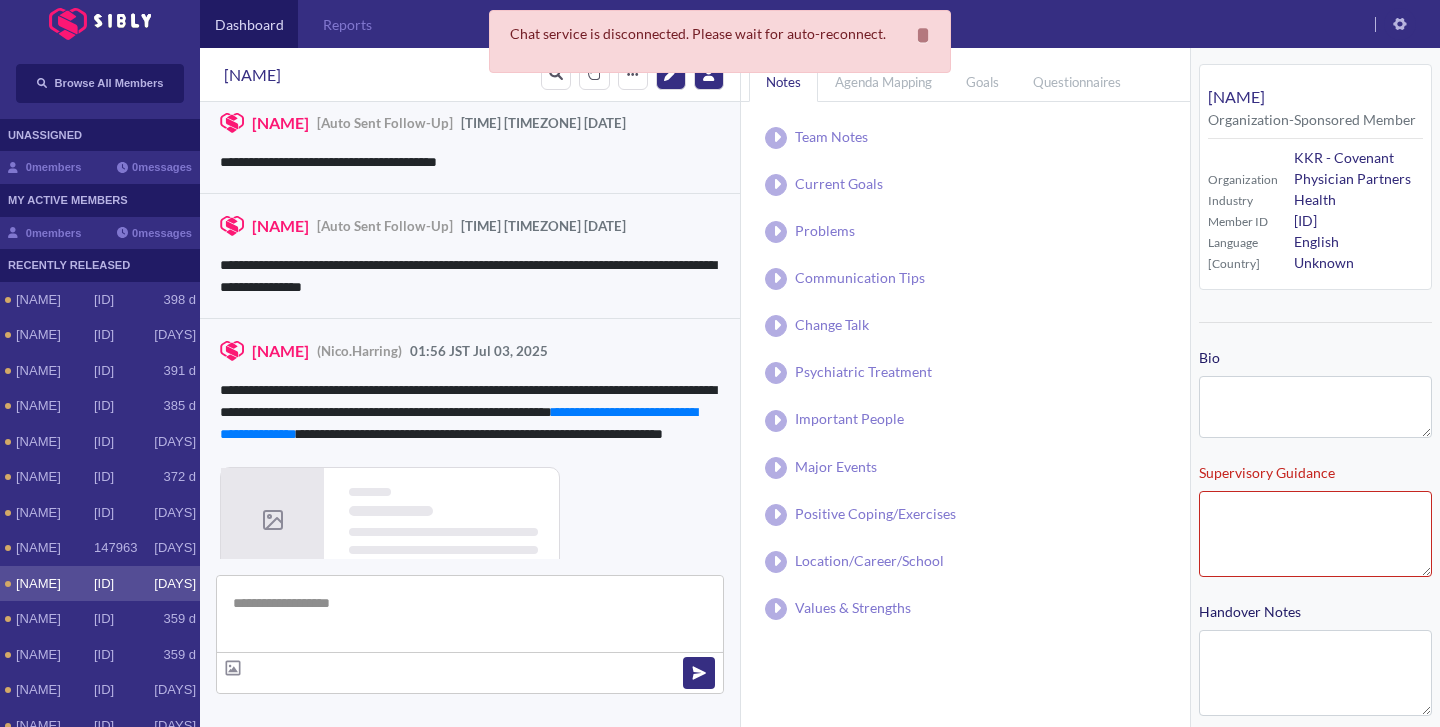 scroll, scrollTop: 3622, scrollLeft: 0, axis: vertical 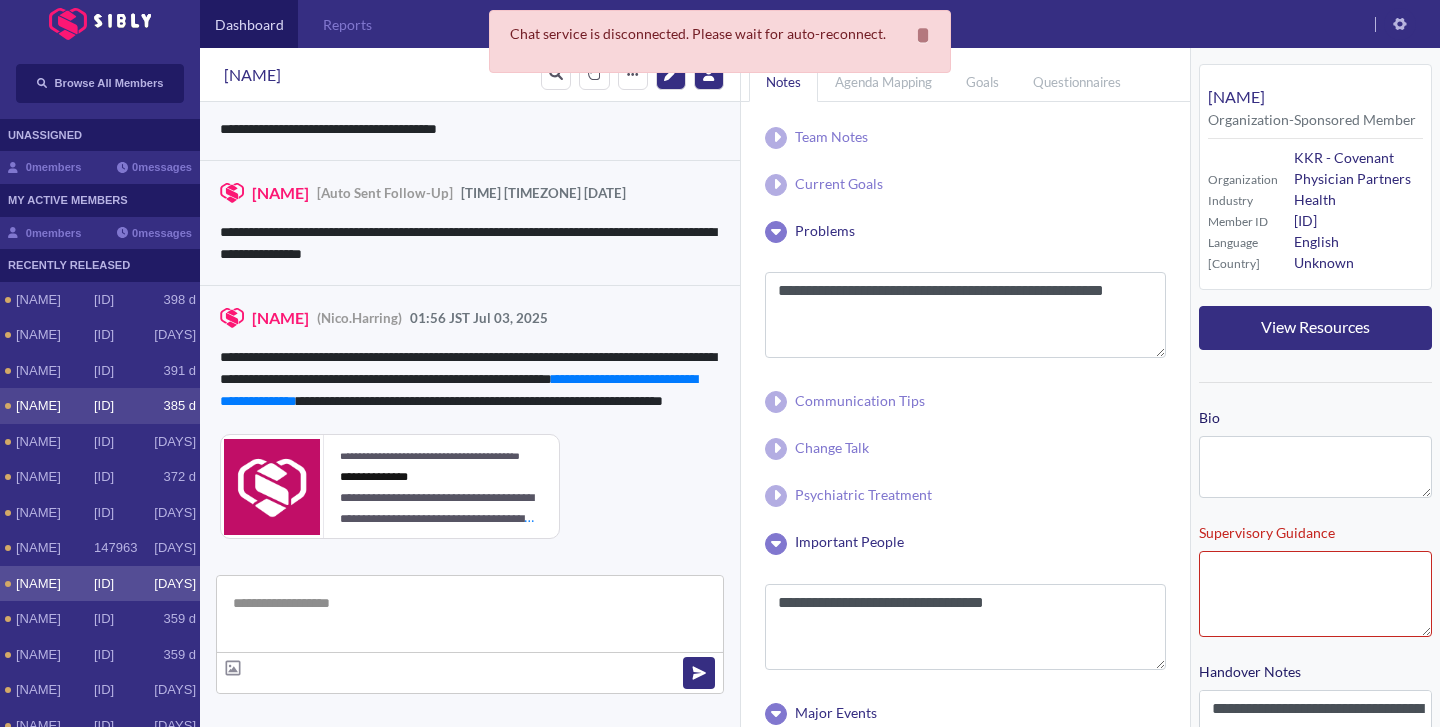click on "[NAME]" at bounding box center [55, 300] 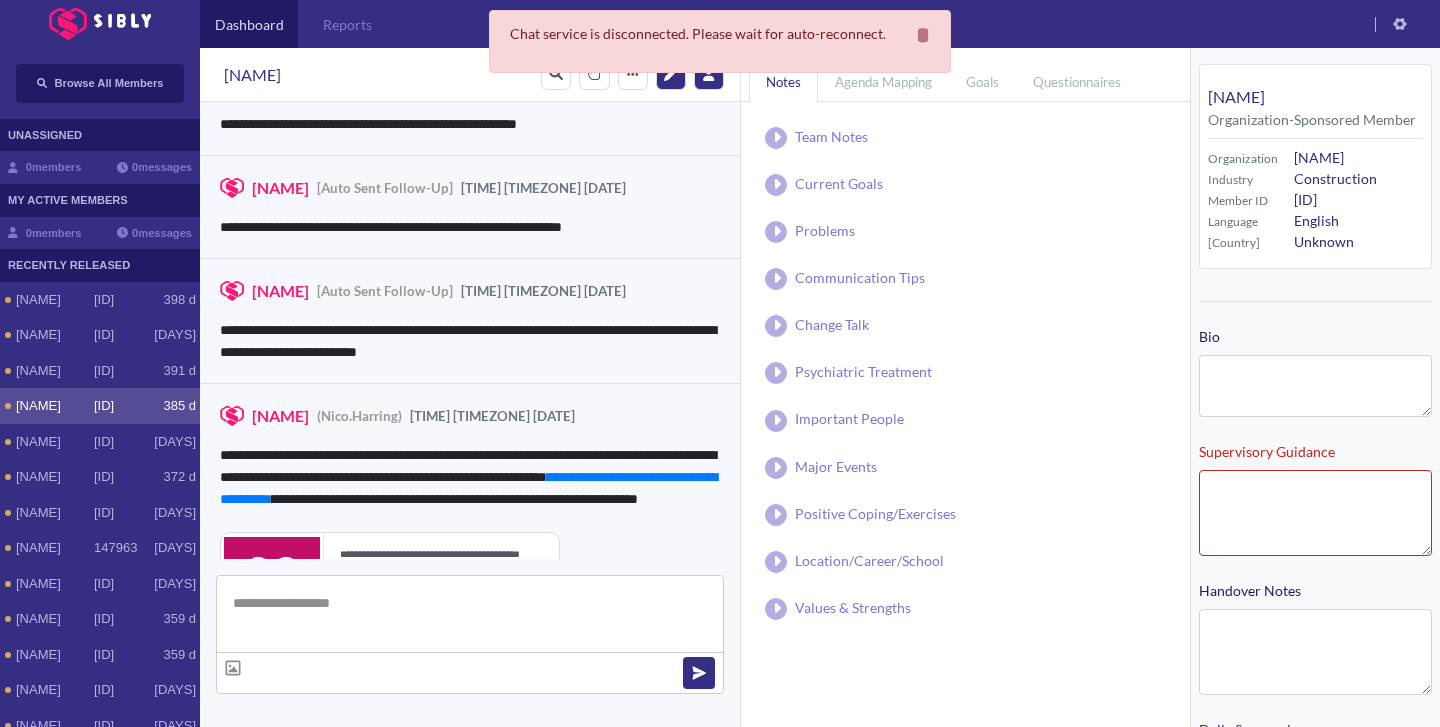 scroll, scrollTop: 1524, scrollLeft: 0, axis: vertical 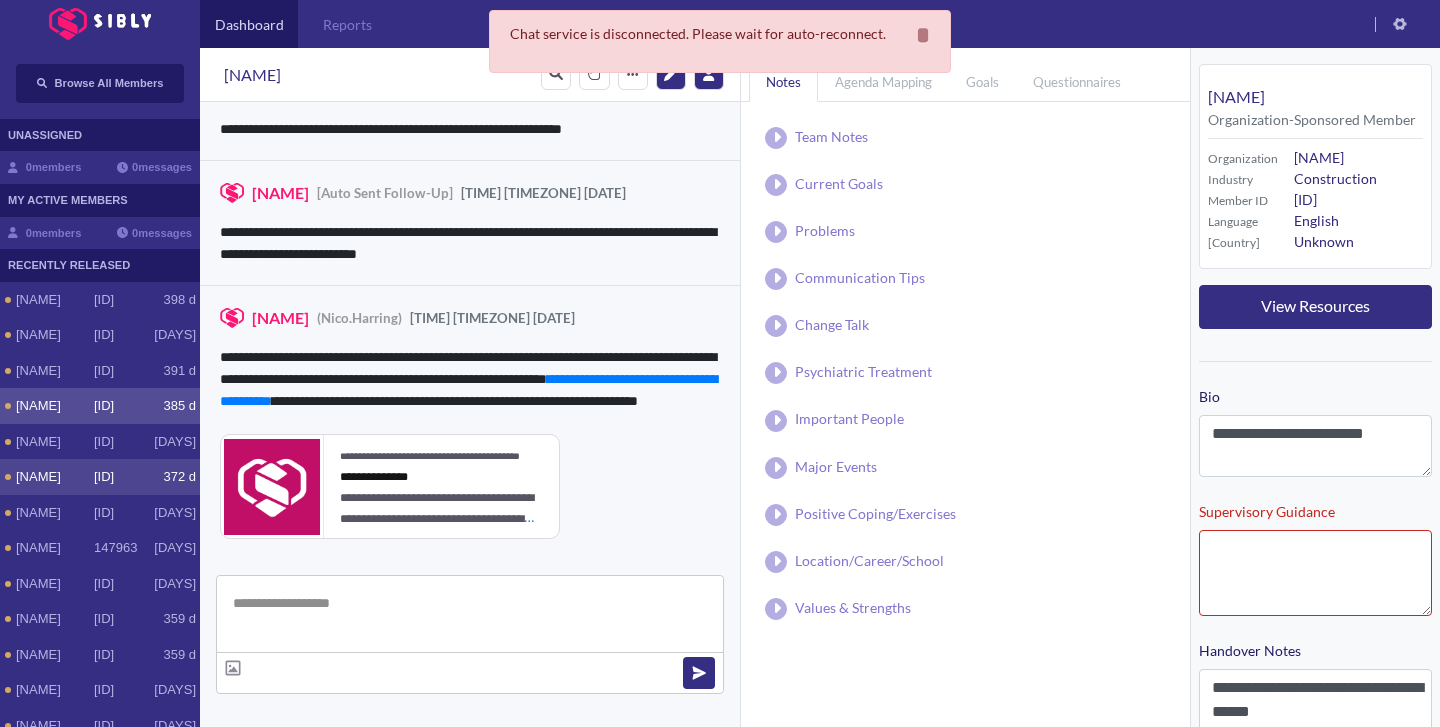 click on "[NAME] [ID] [DAYS]" at bounding box center (100, 477) 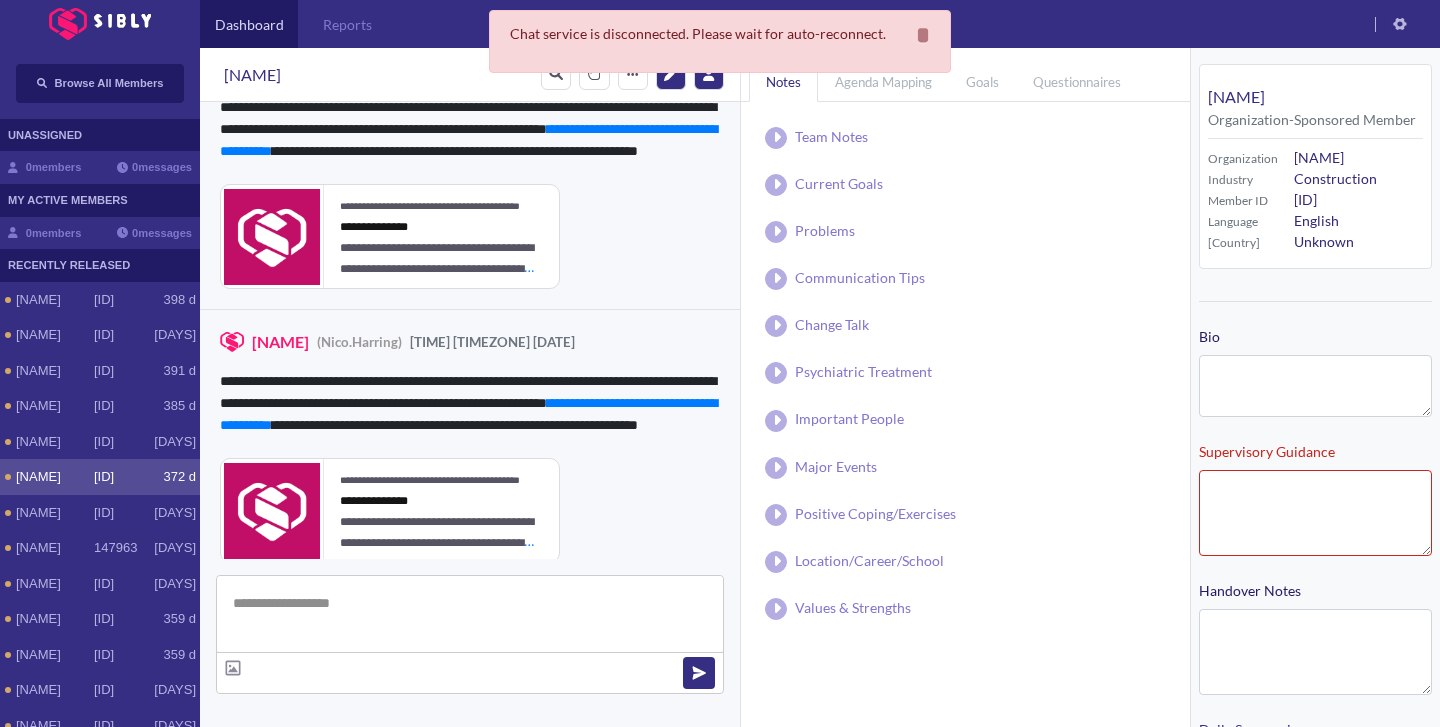 scroll, scrollTop: 2730, scrollLeft: 0, axis: vertical 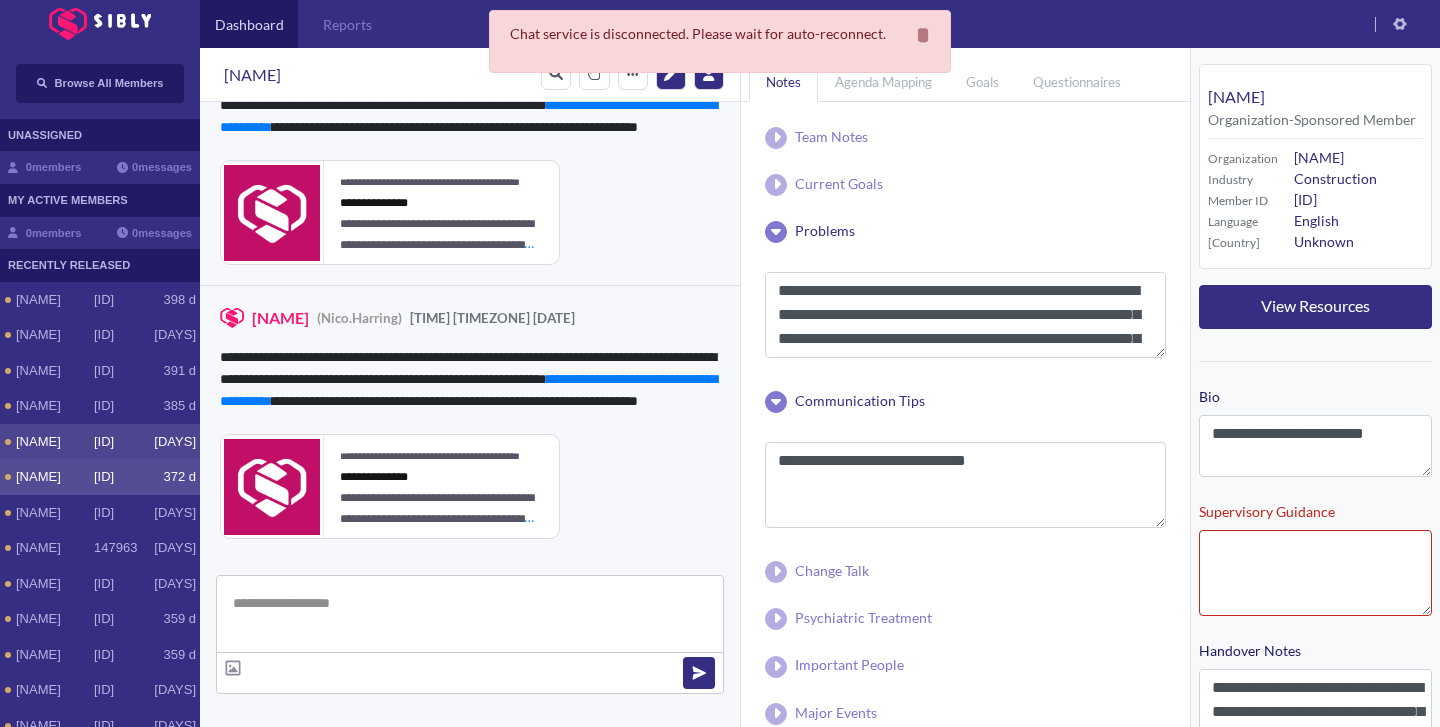 click on "[NAME] [ID] [DAYS]" at bounding box center (100, 442) 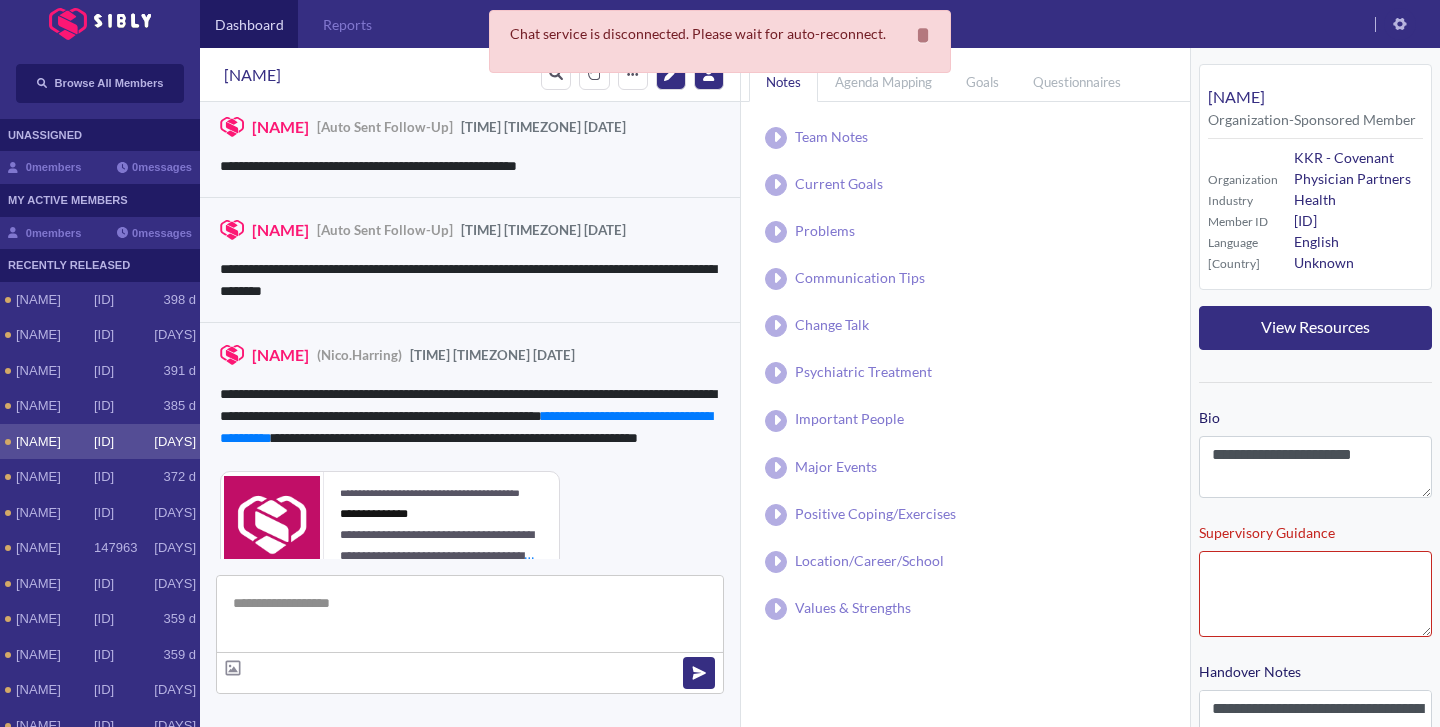 scroll, scrollTop: 2139, scrollLeft: 0, axis: vertical 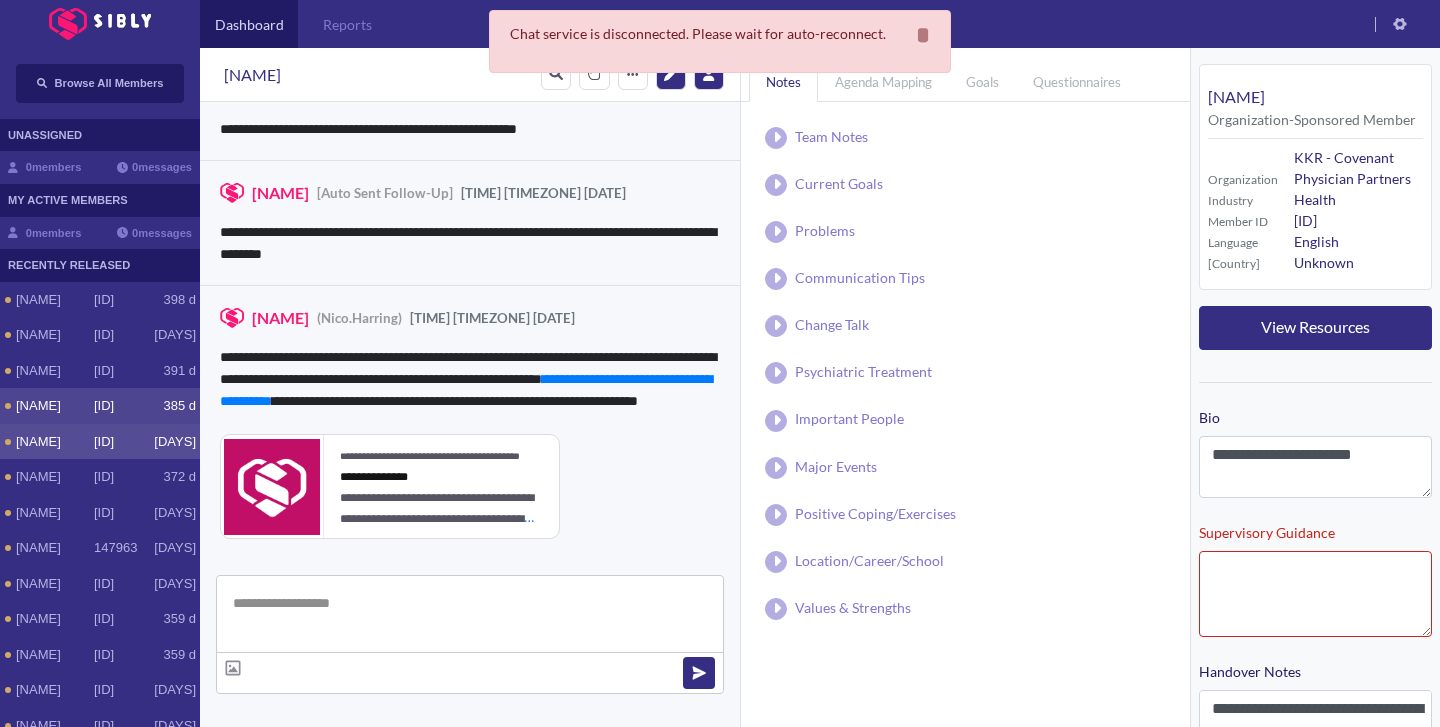 click on "[NAME]" at bounding box center (55, 300) 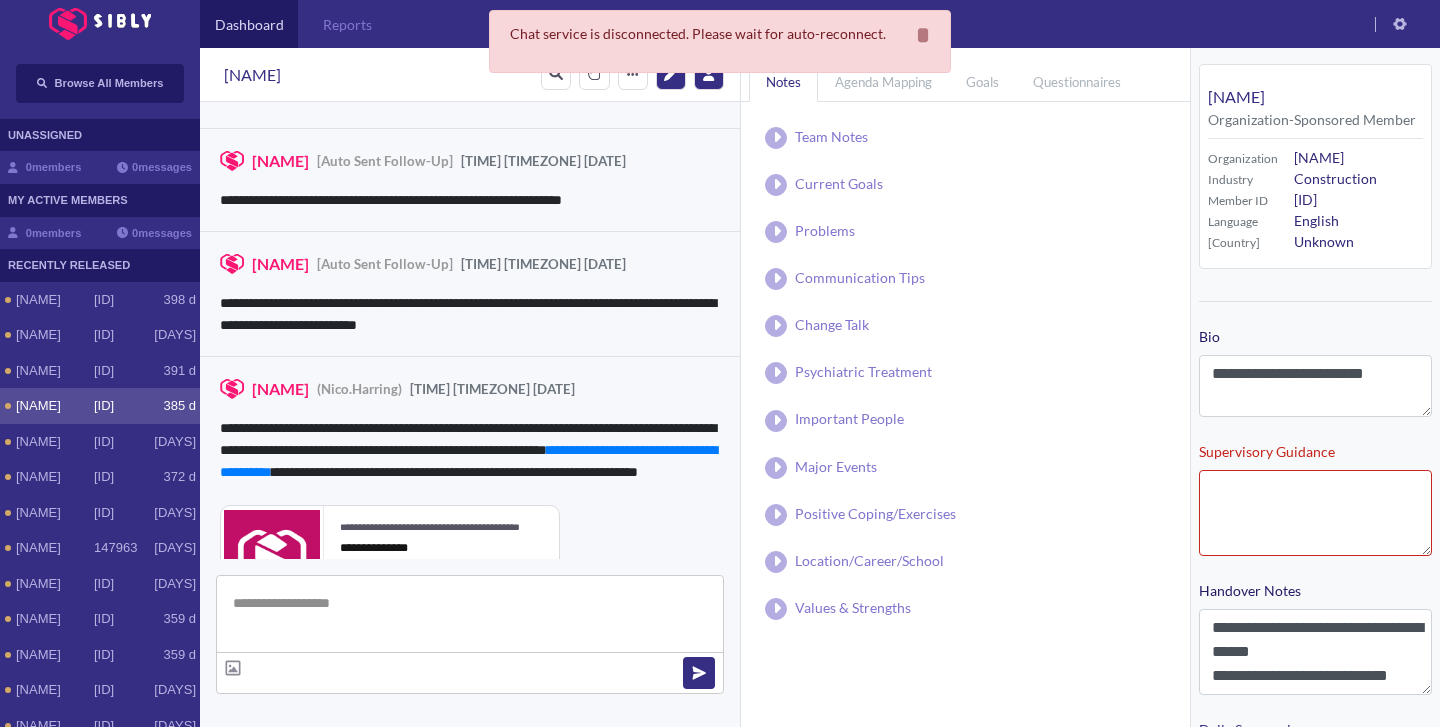 scroll, scrollTop: 1524, scrollLeft: 0, axis: vertical 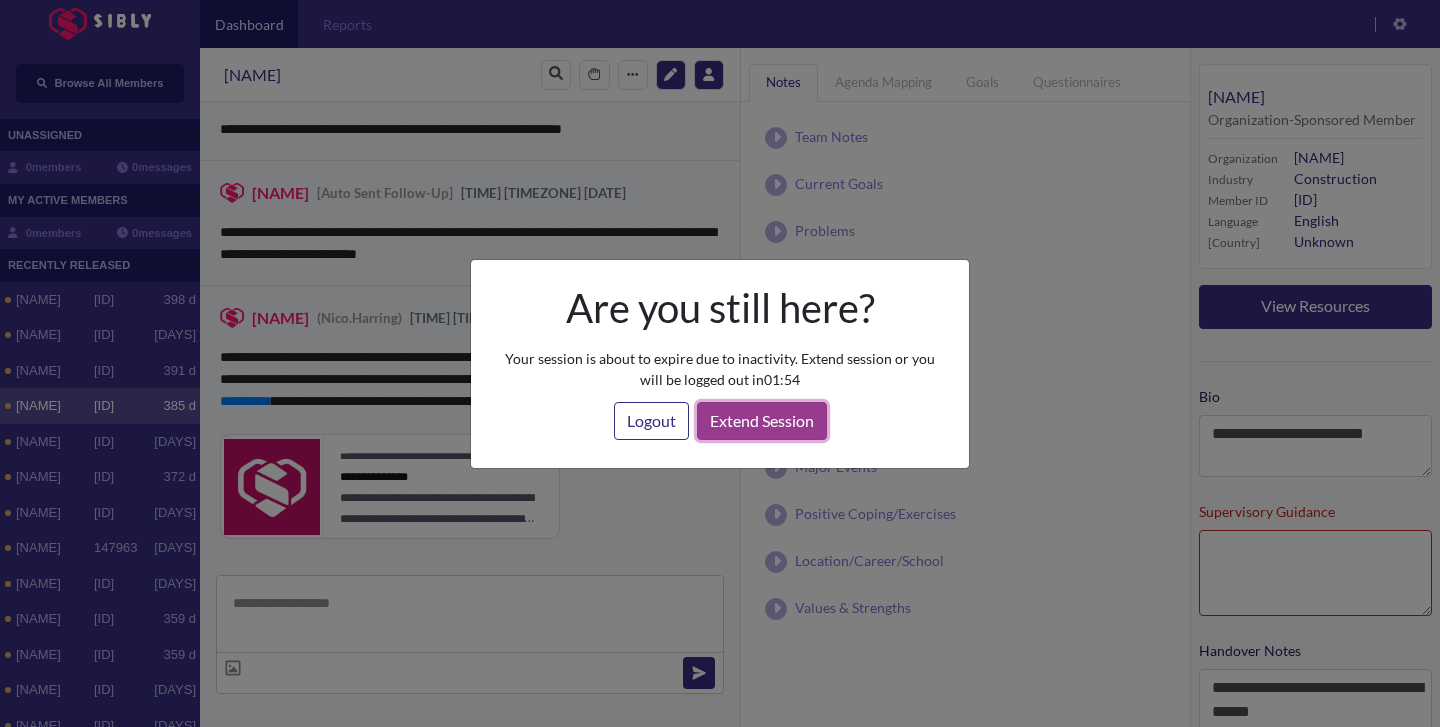 click on "Extend Session" at bounding box center [762, 421] 